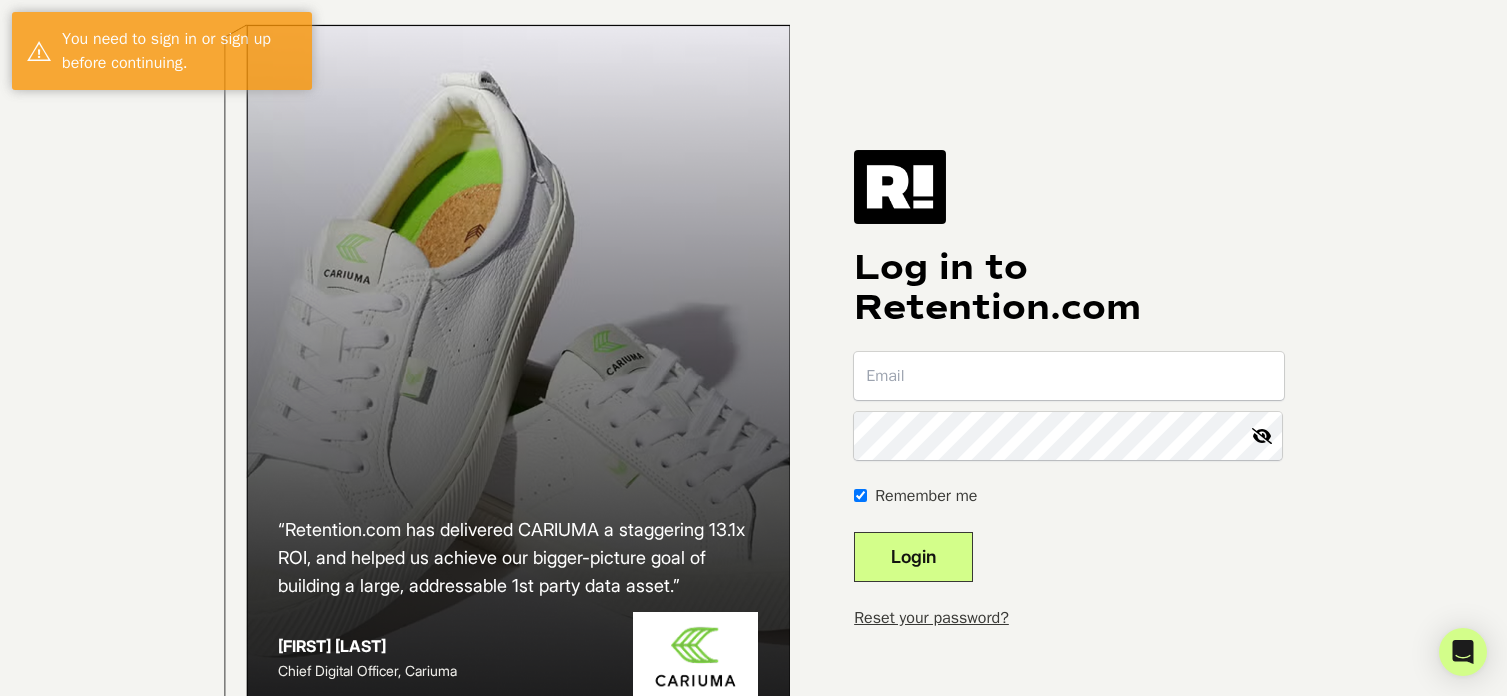 scroll, scrollTop: 0, scrollLeft: 0, axis: both 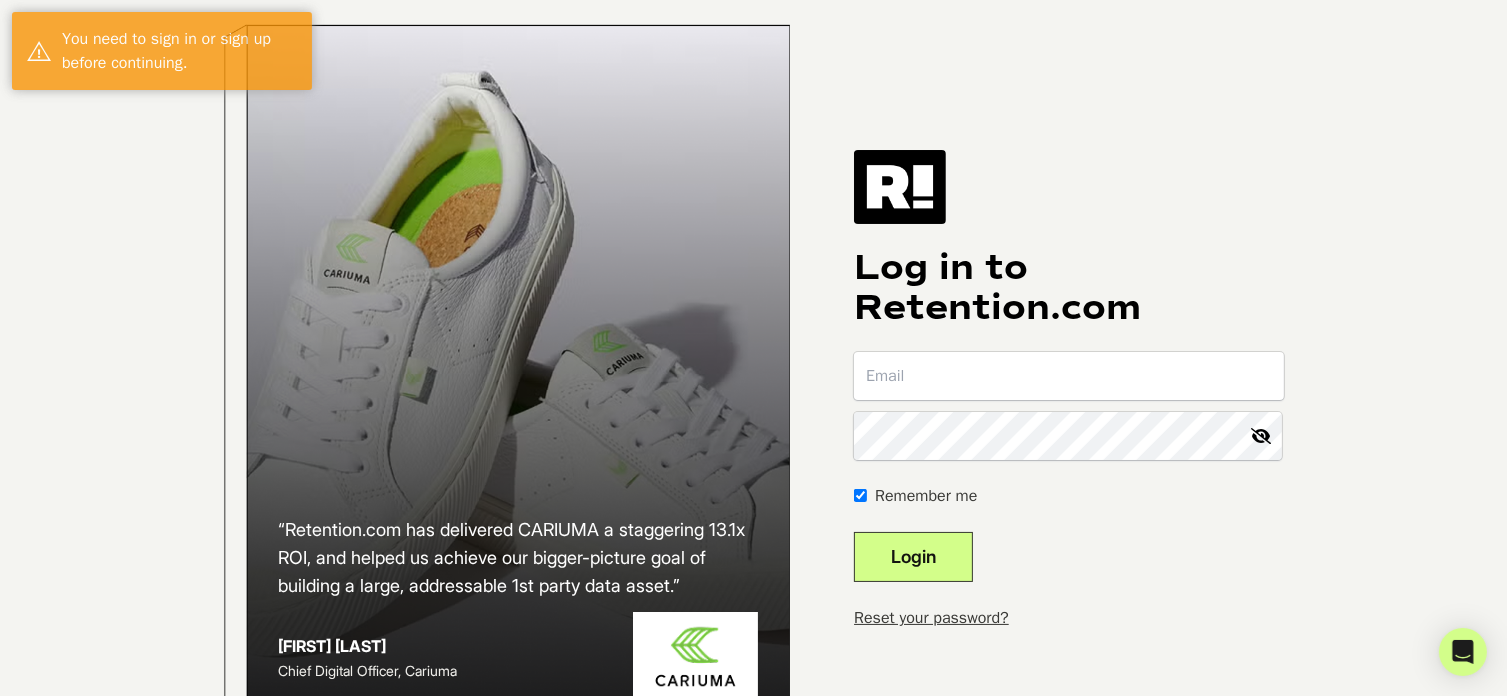 click at bounding box center [1068, 376] 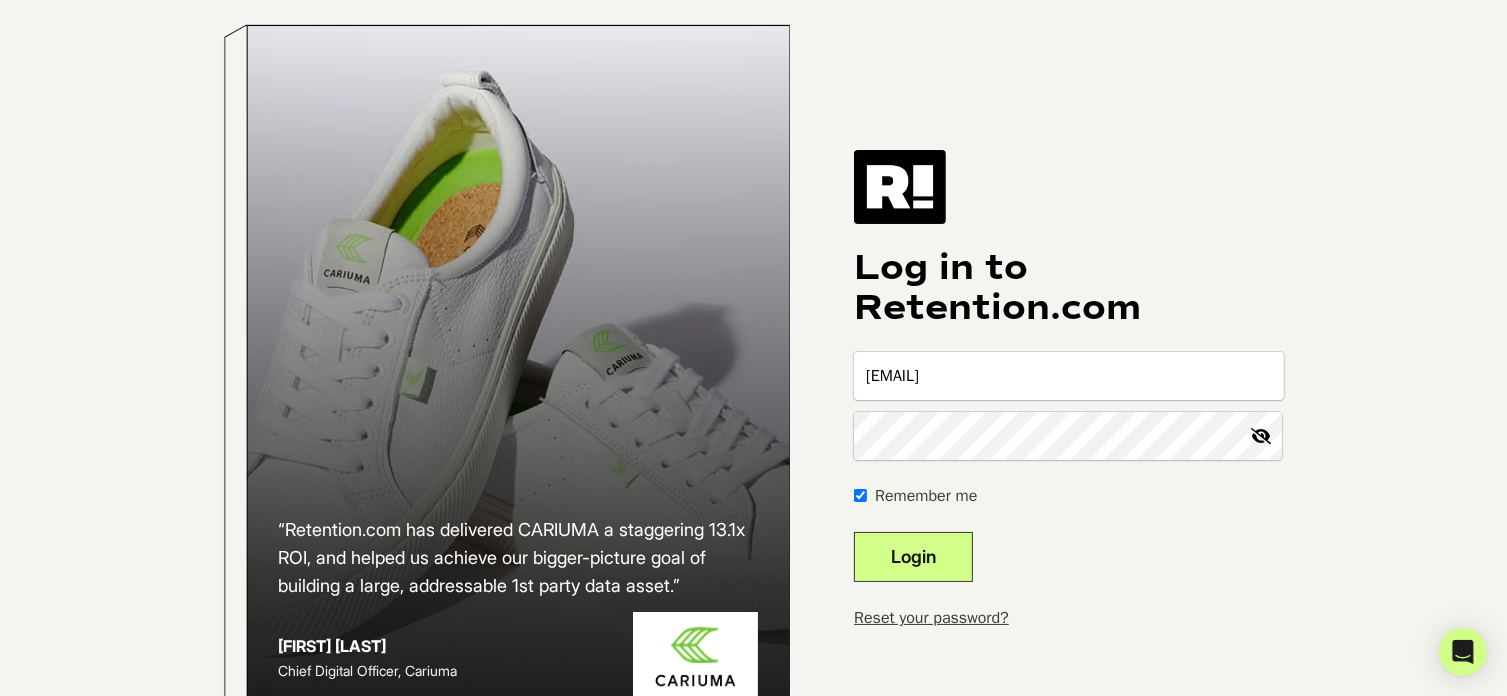 type on "[EMAIL]" 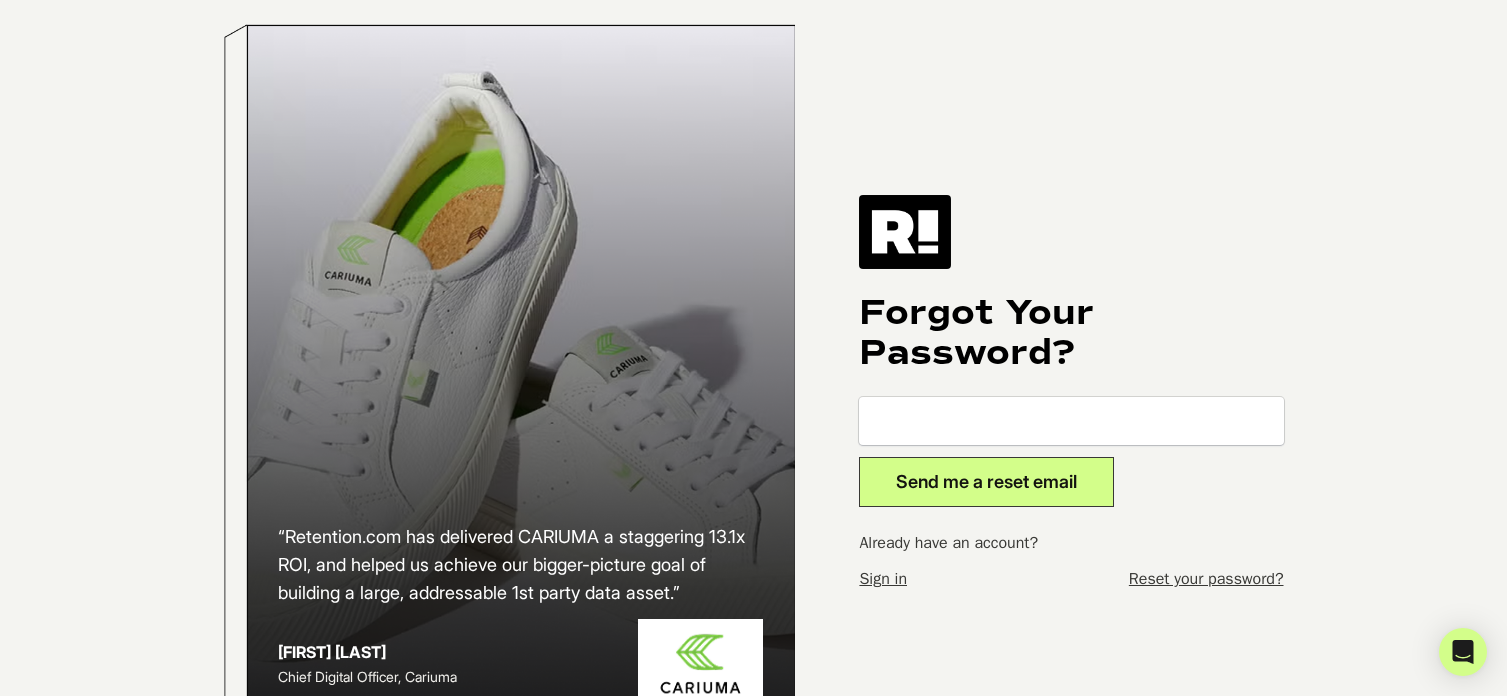 scroll, scrollTop: 0, scrollLeft: 0, axis: both 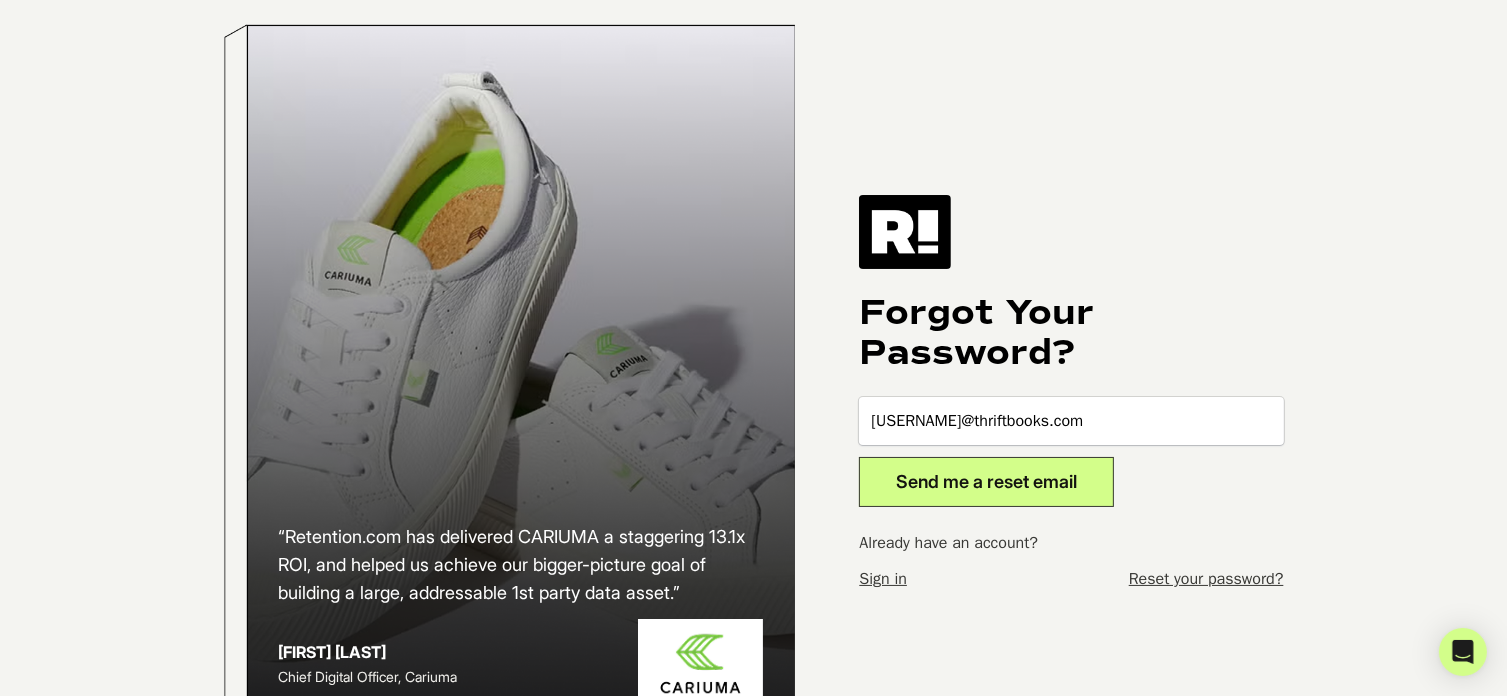 type on "[USERNAME]@thriftbooks.com" 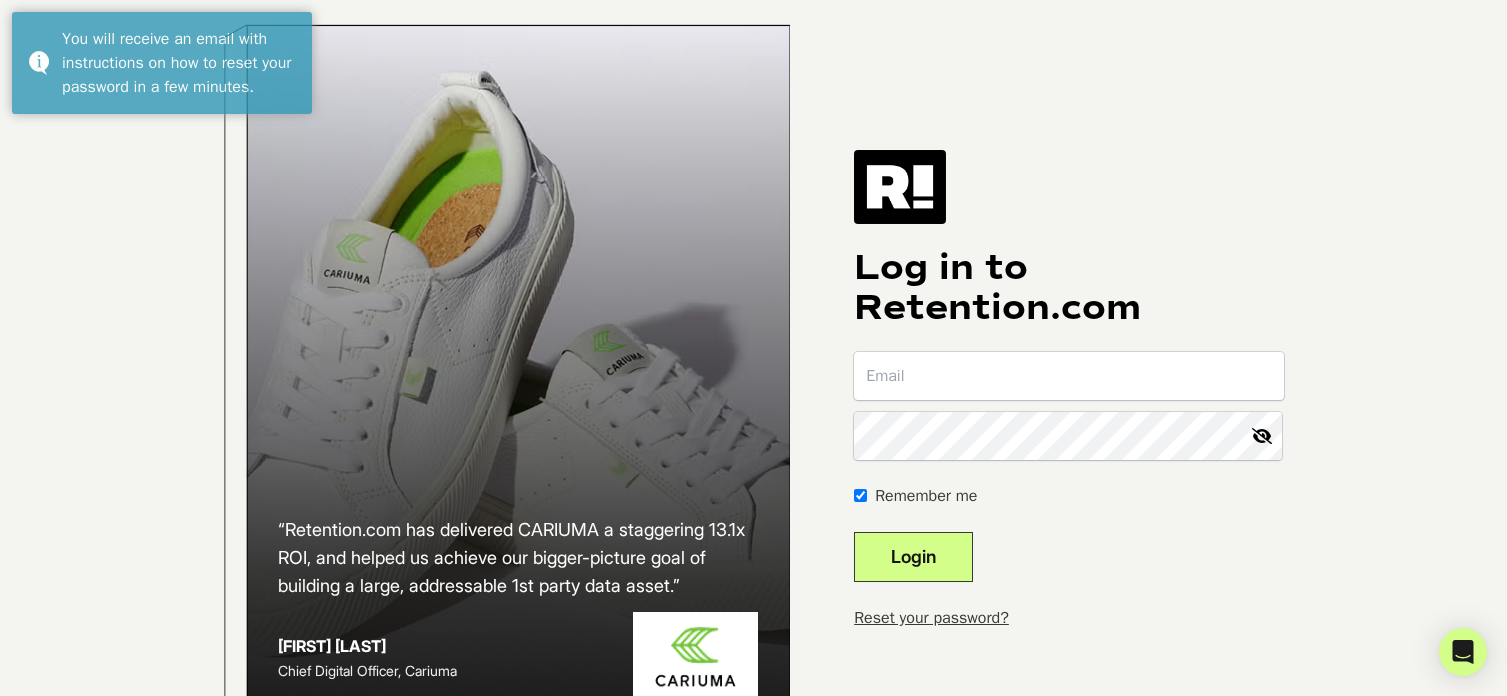 scroll, scrollTop: 0, scrollLeft: 0, axis: both 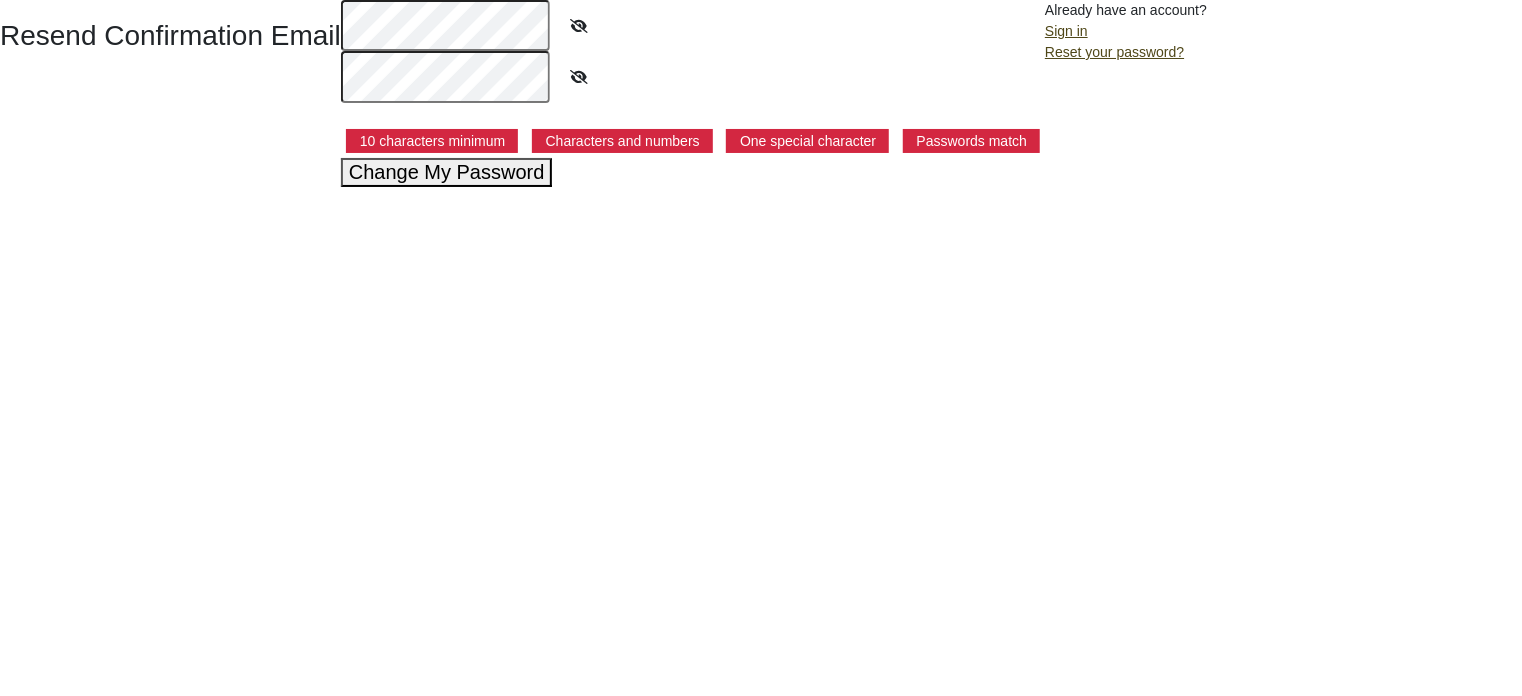 click on "Change My Password" at bounding box center (447, 172) 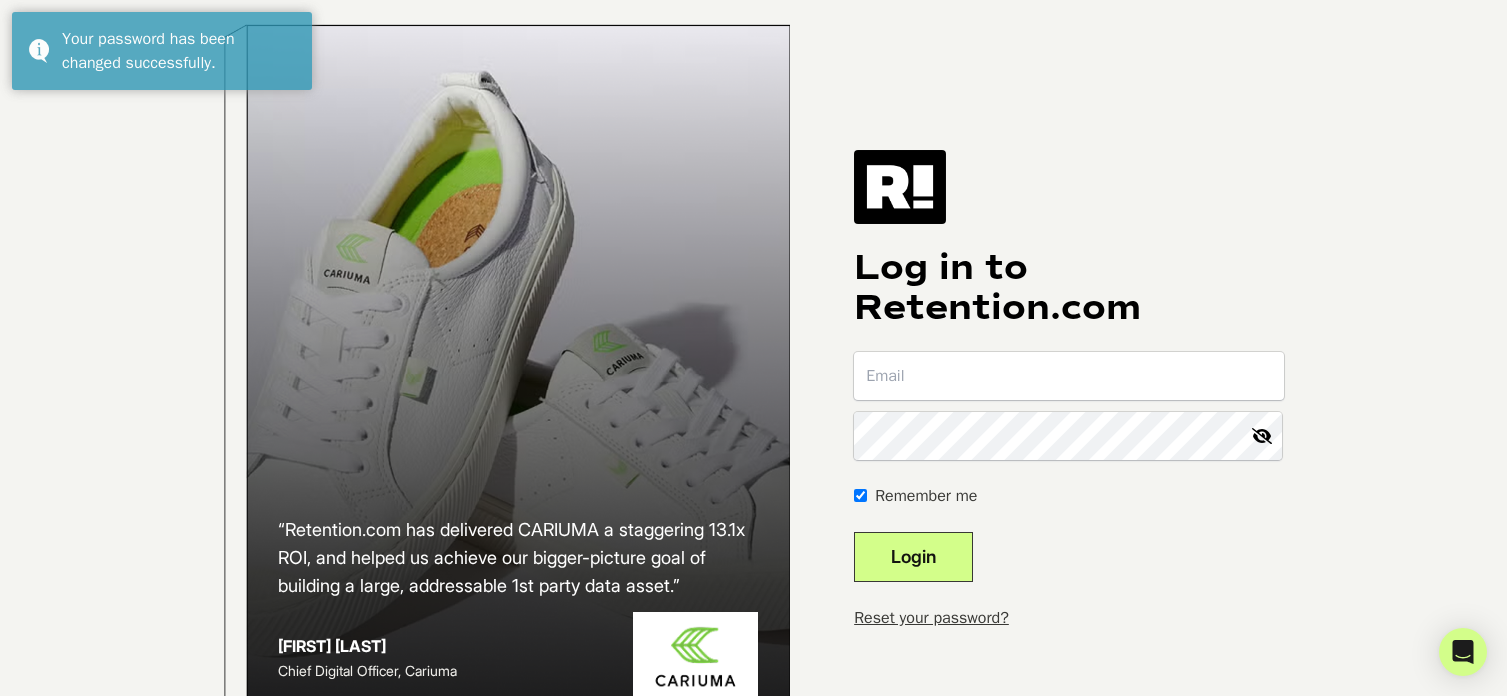 scroll, scrollTop: 0, scrollLeft: 0, axis: both 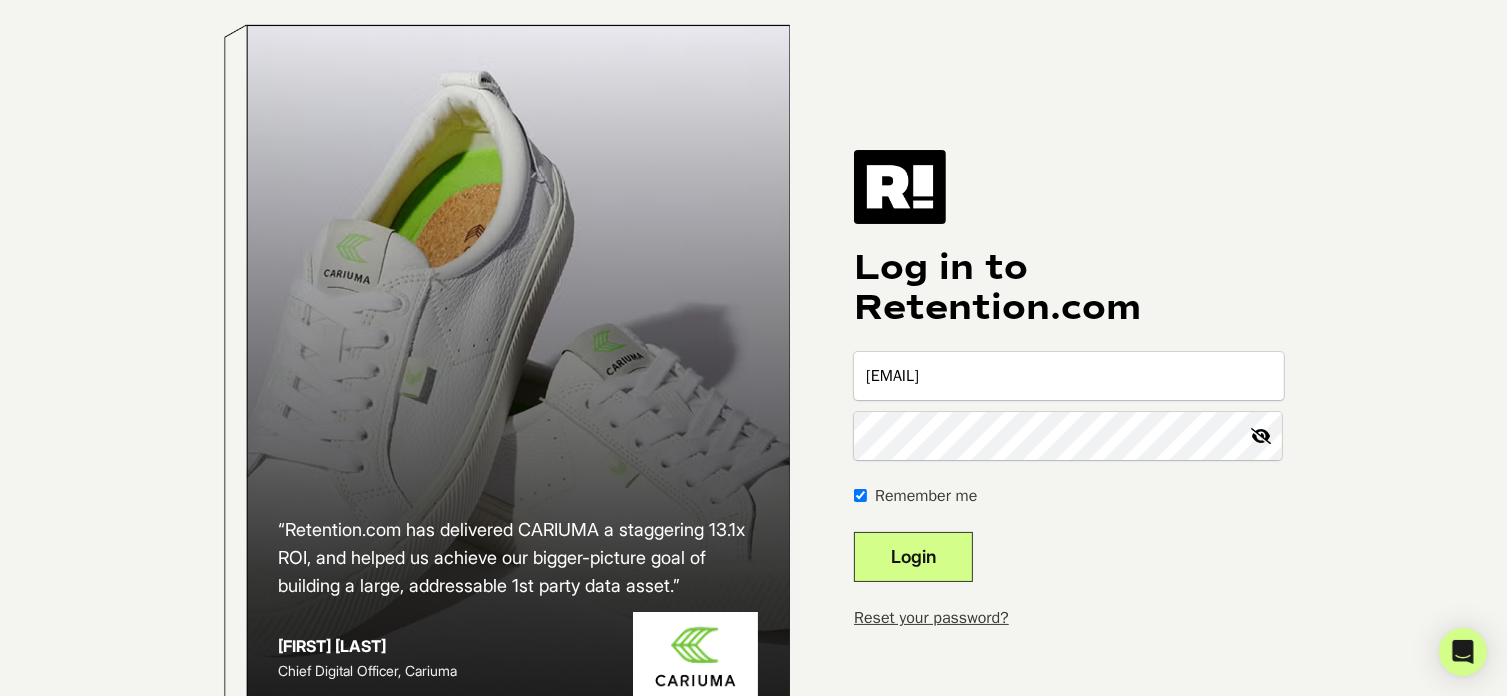 type on "[EMAIL]" 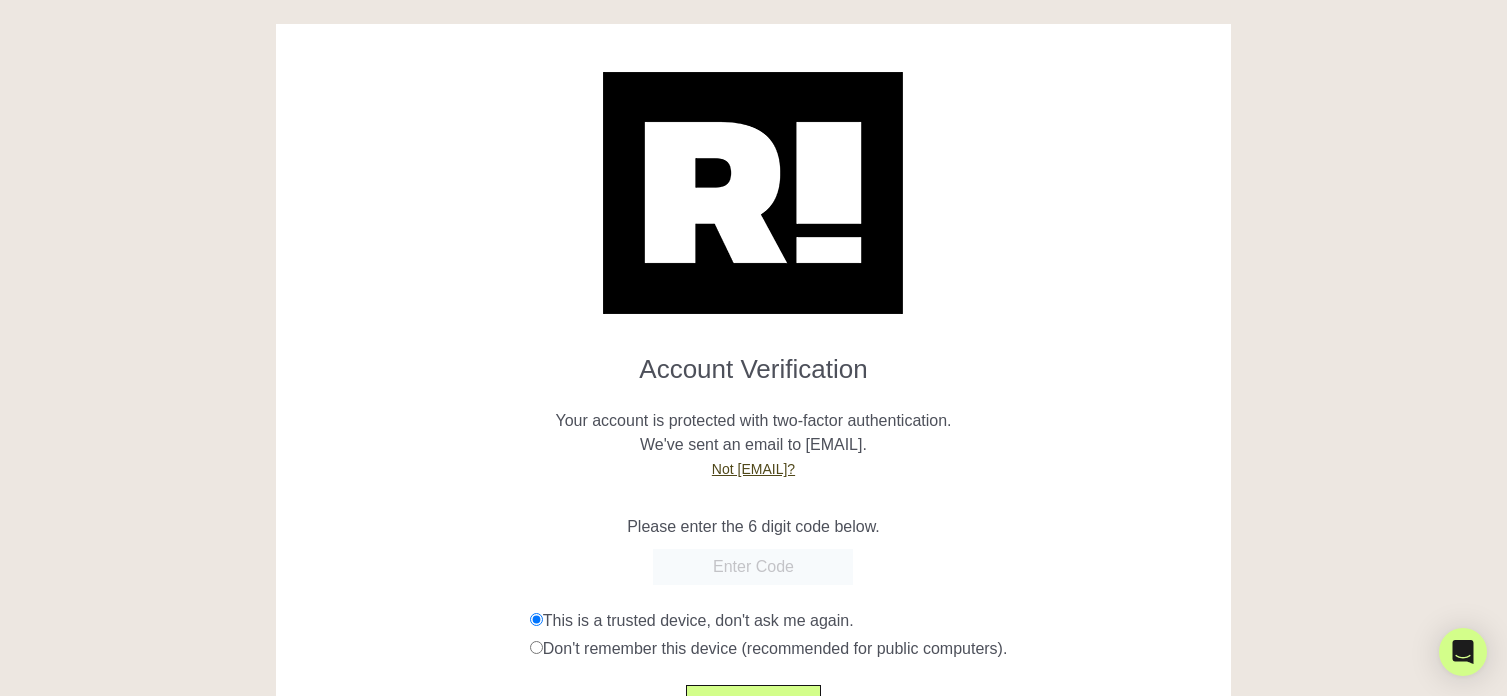 scroll, scrollTop: 0, scrollLeft: 0, axis: both 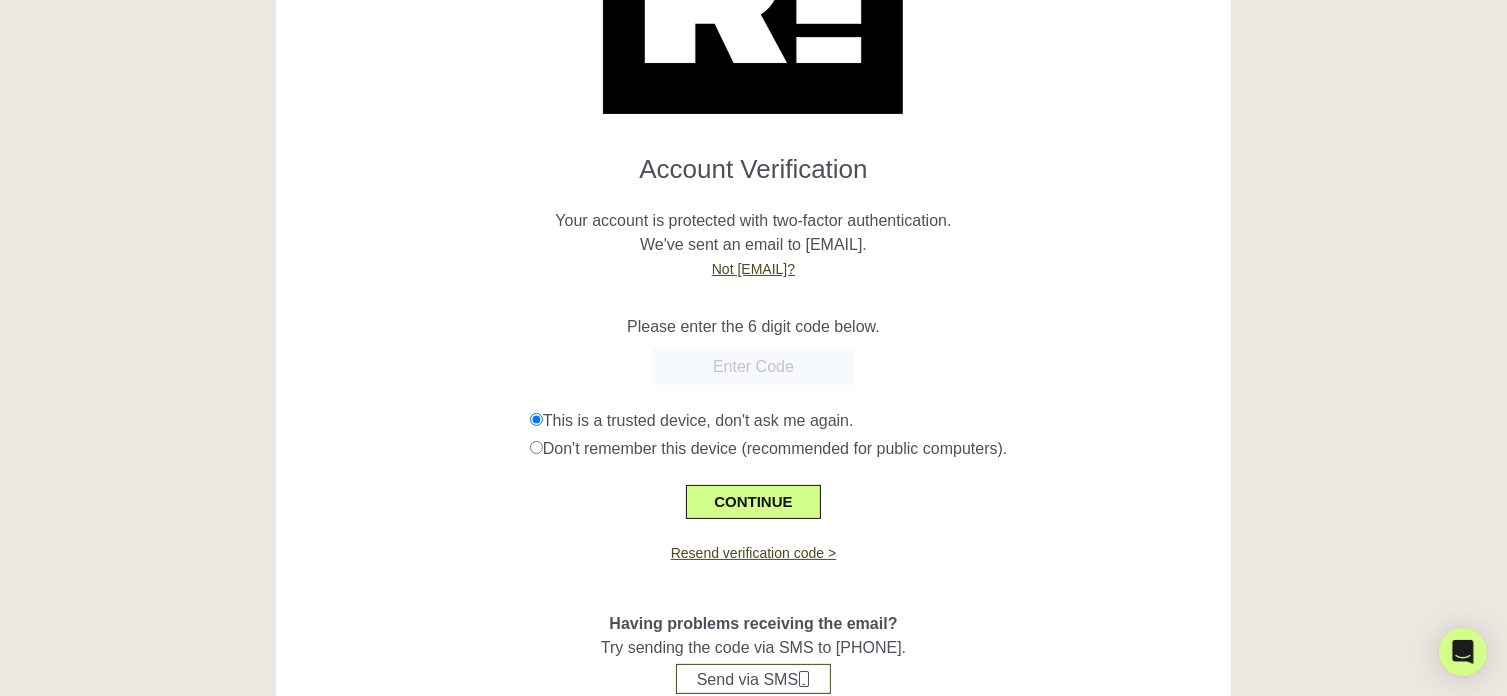 click at bounding box center (753, 367) 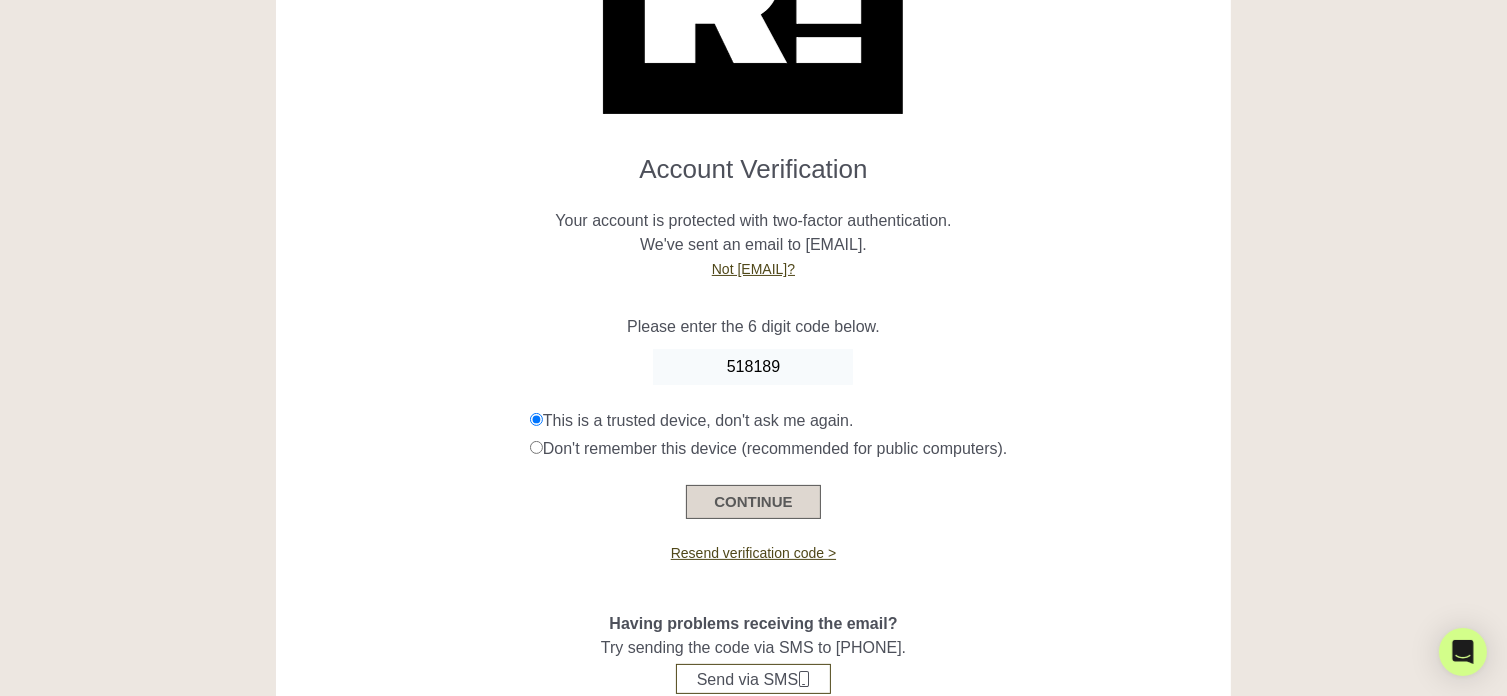 type on "518189" 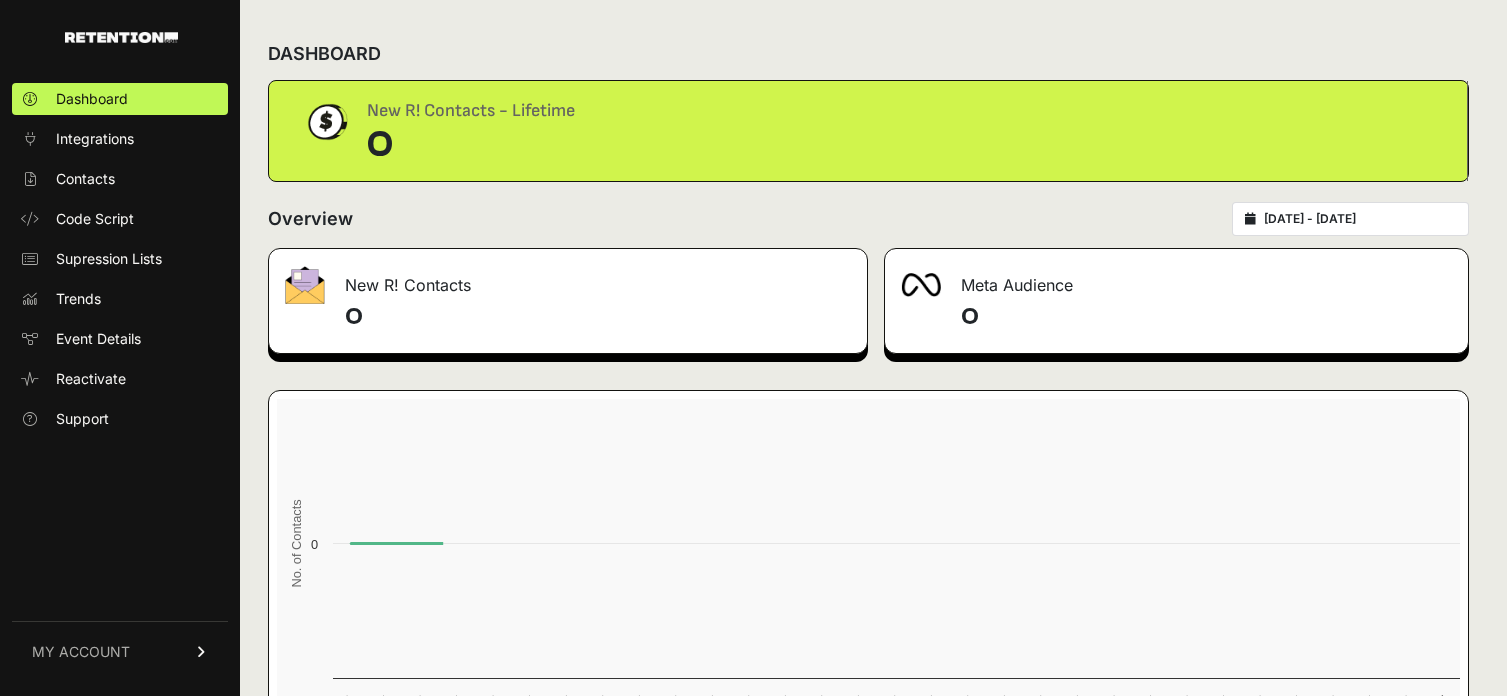 scroll, scrollTop: 0, scrollLeft: 0, axis: both 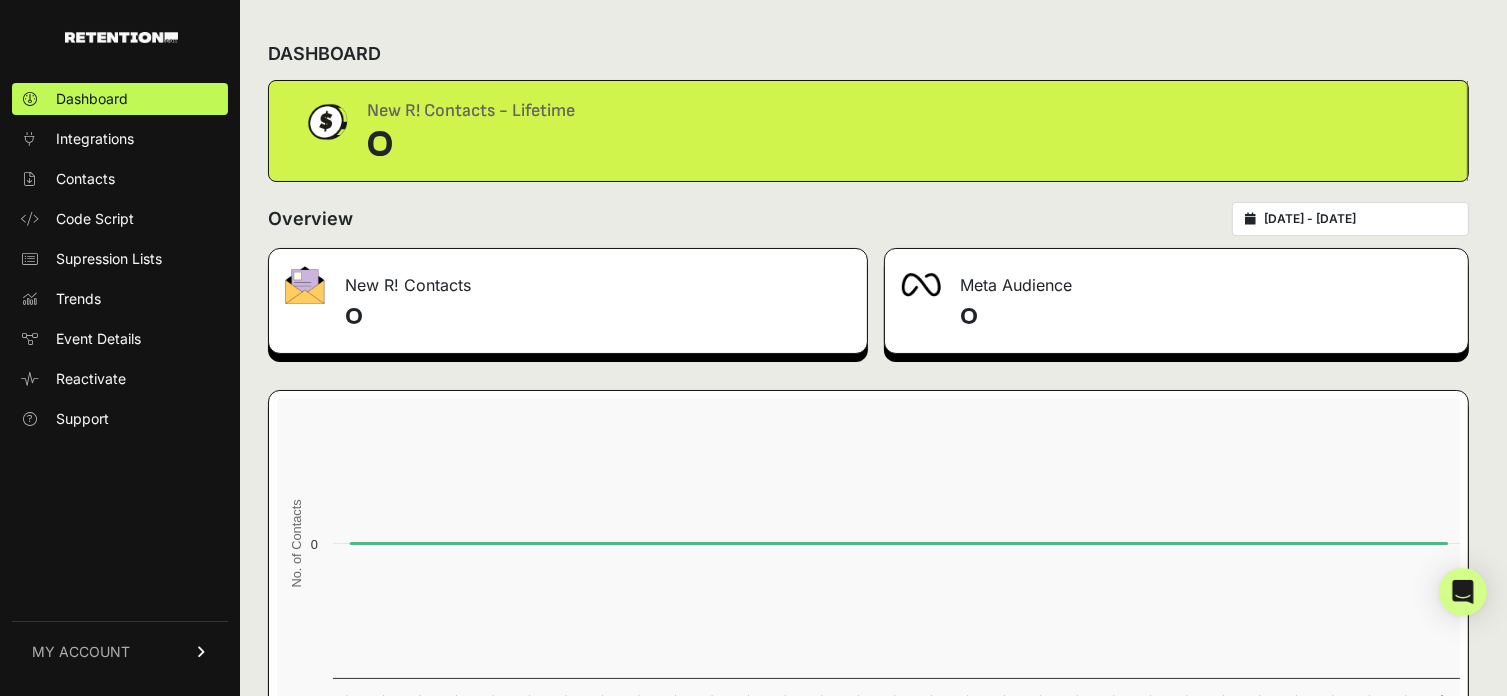 click on "MY ACCOUNT" at bounding box center [81, 652] 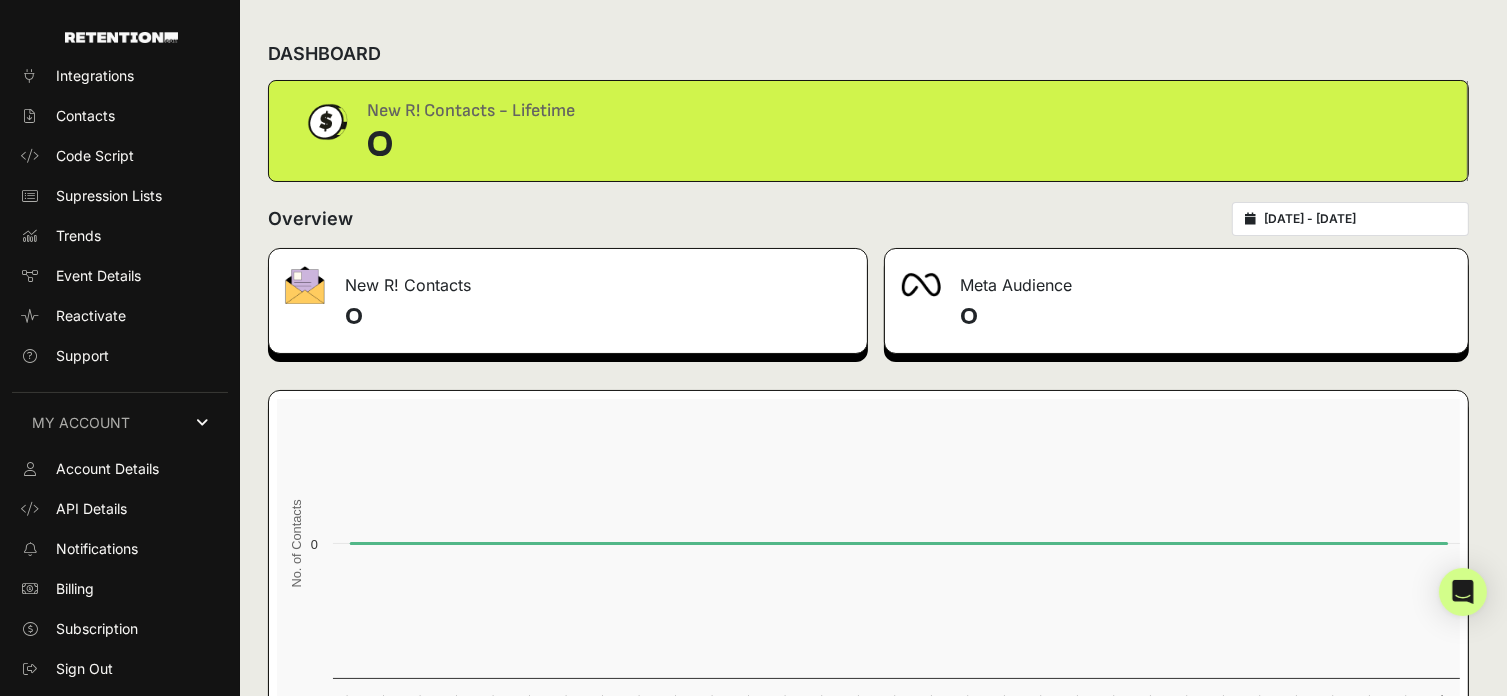 scroll, scrollTop: 65, scrollLeft: 0, axis: vertical 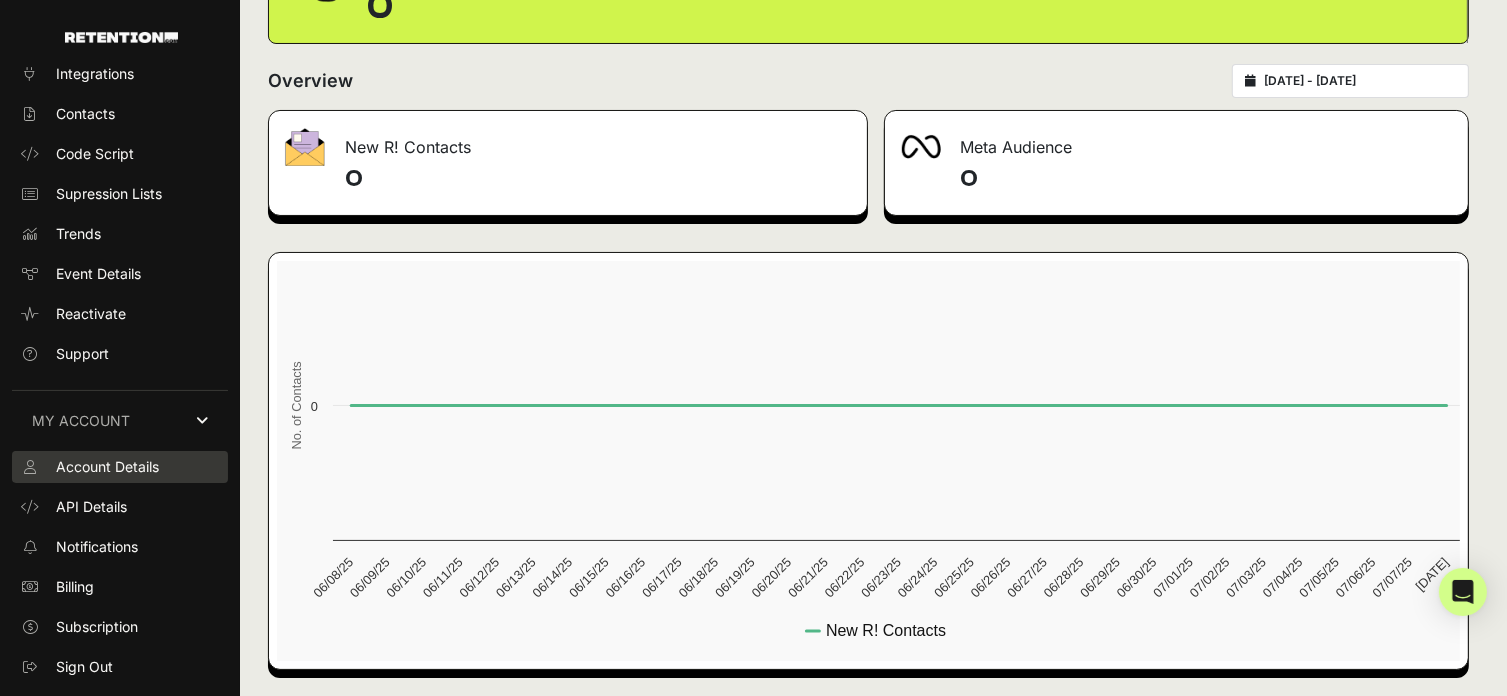 click on "Account Details" at bounding box center [107, 467] 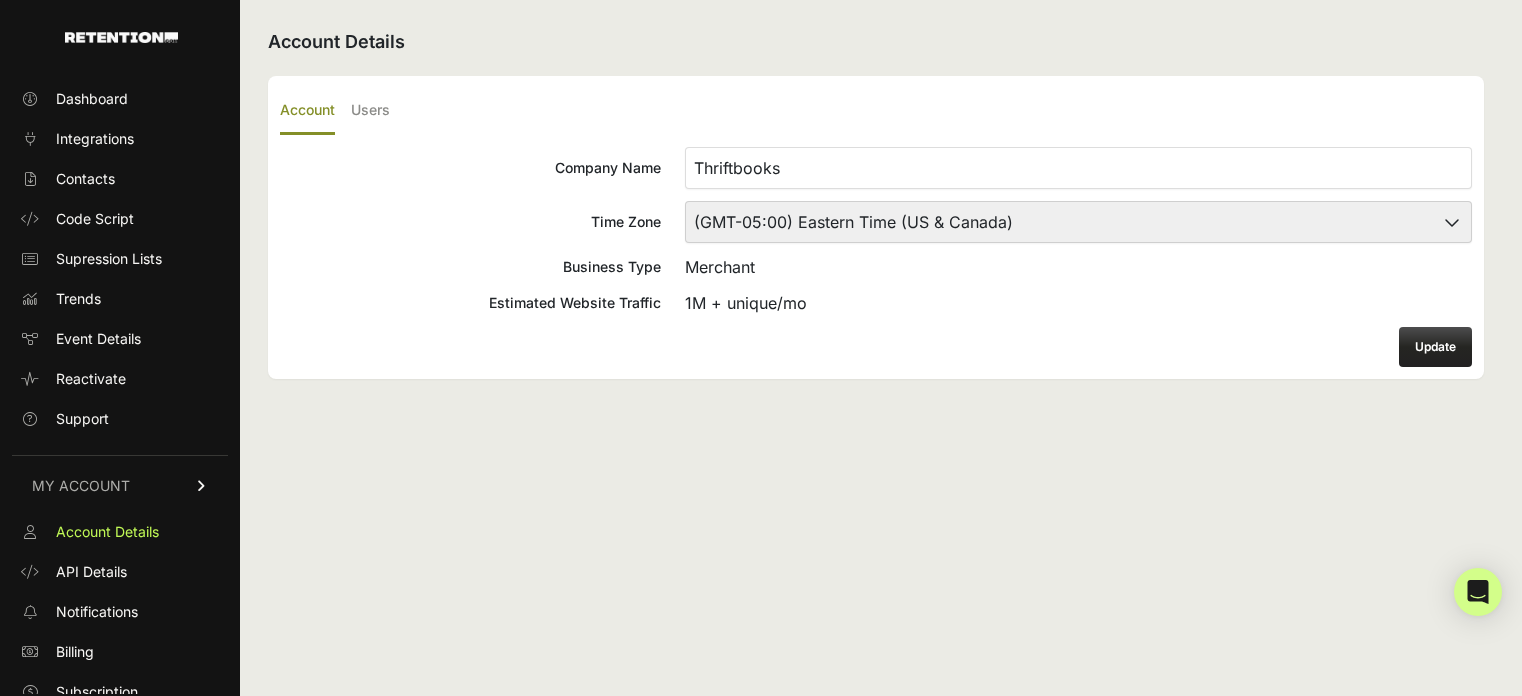 scroll, scrollTop: 0, scrollLeft: 0, axis: both 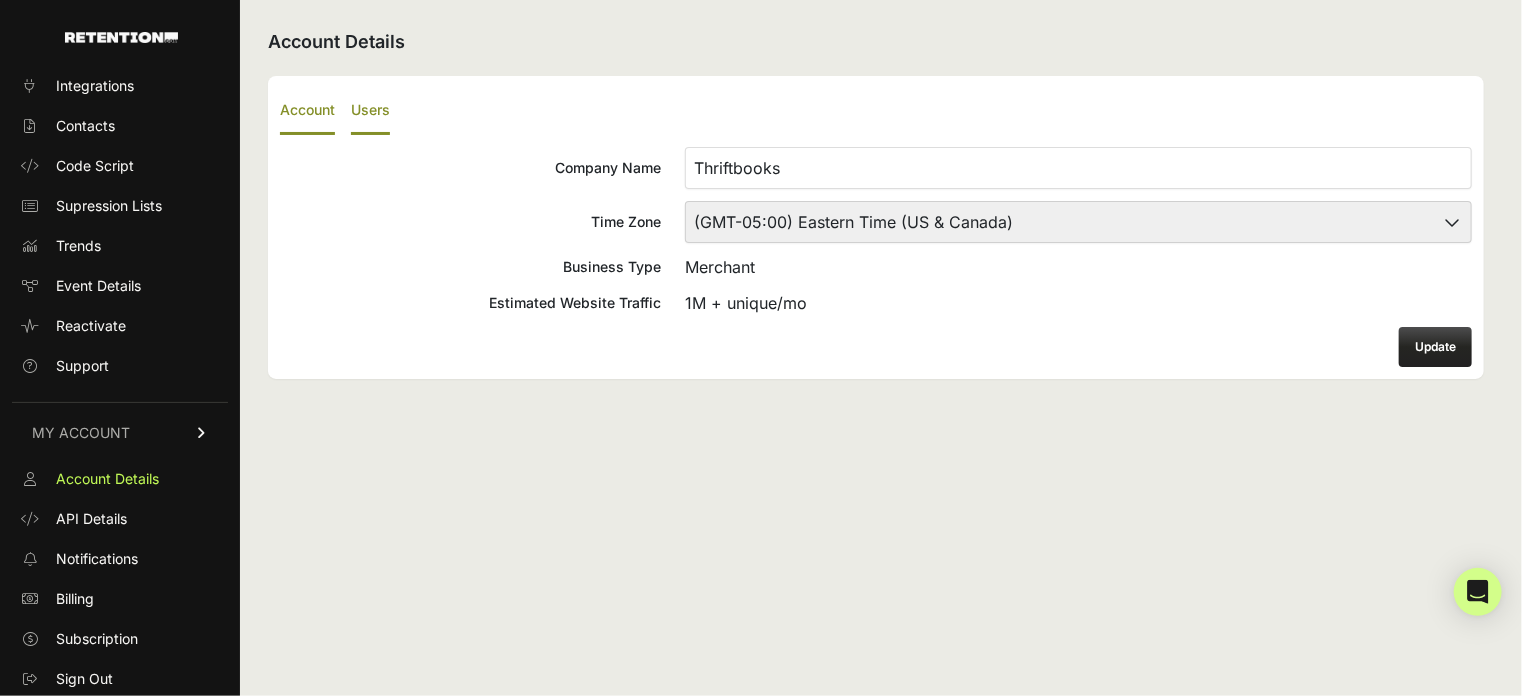 click on "Users" at bounding box center (370, 111) 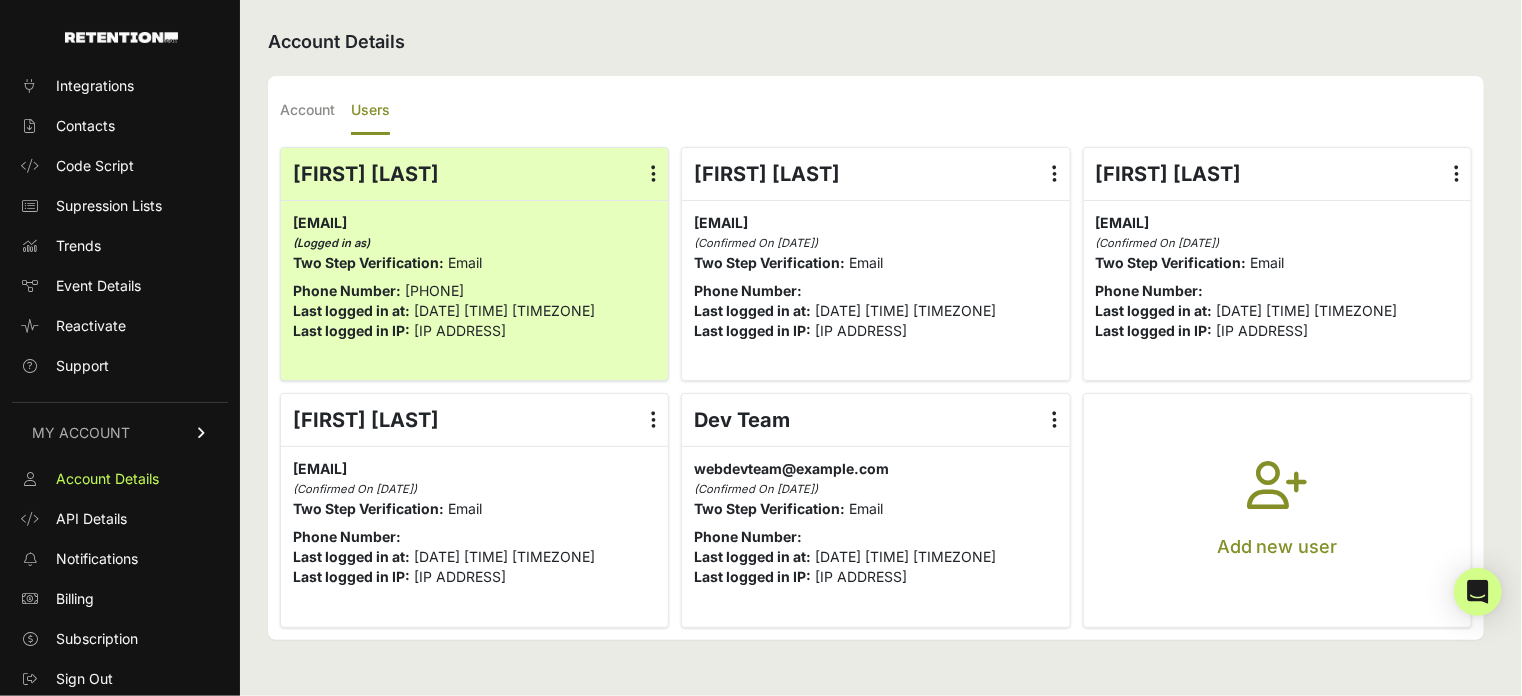 click at bounding box center (1055, 174) 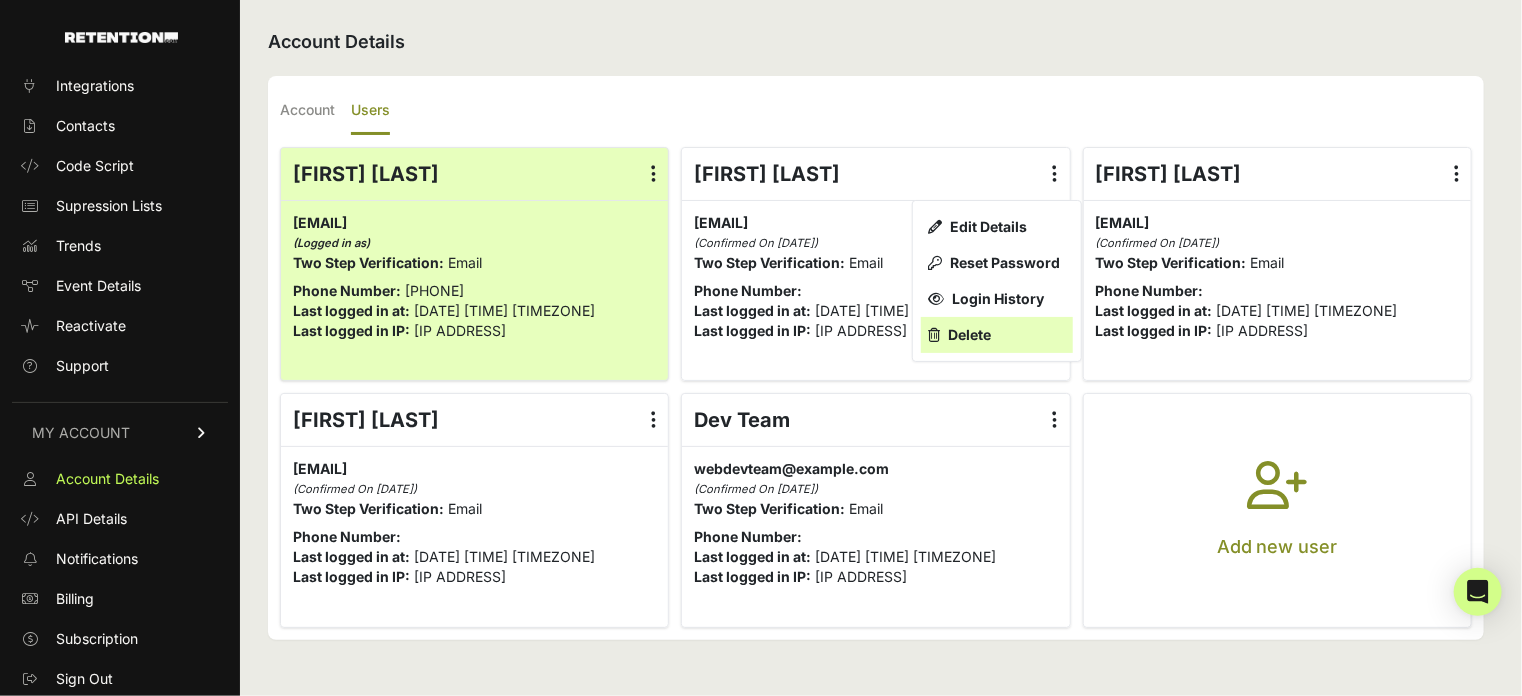 click on "Delete" at bounding box center [997, 335] 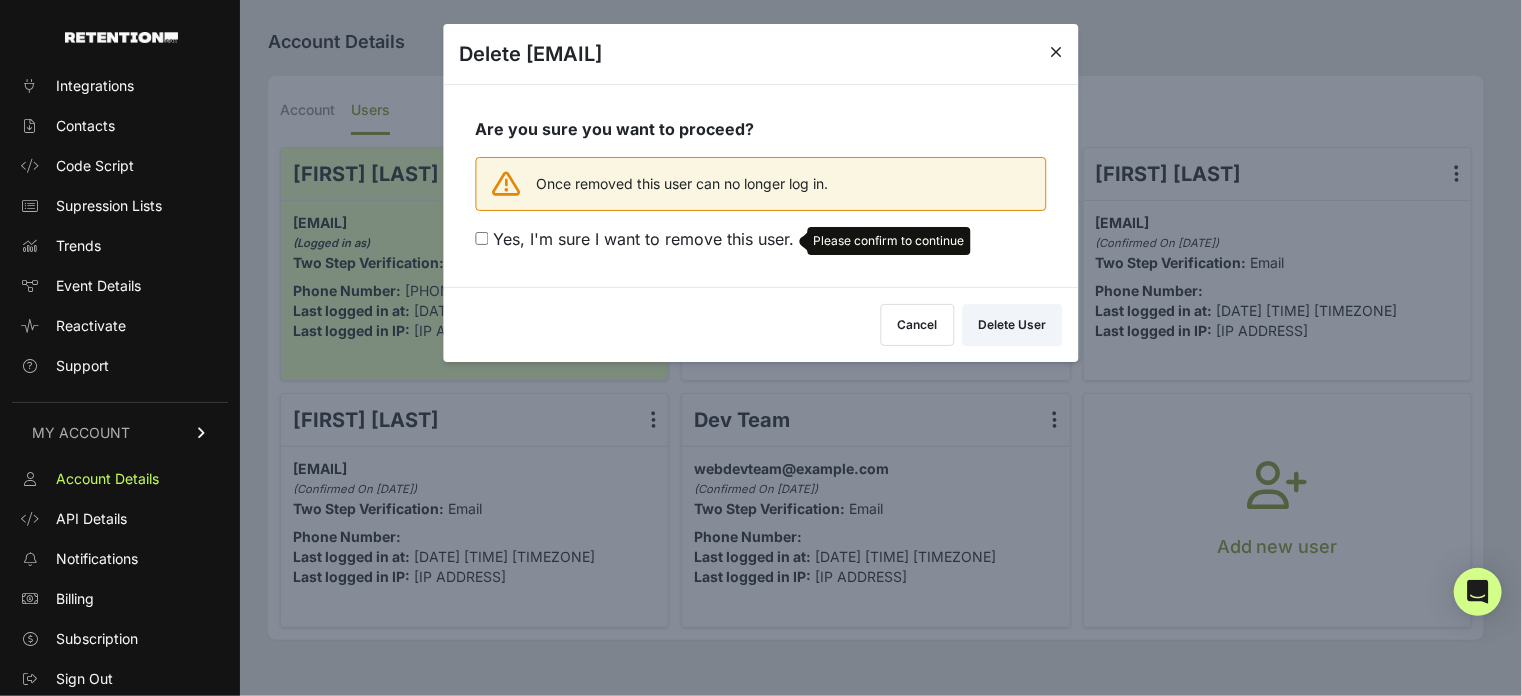 click on "Yes, I'm sure I want to remove this user.
Please confirm to continue" at bounding box center (482, 238) 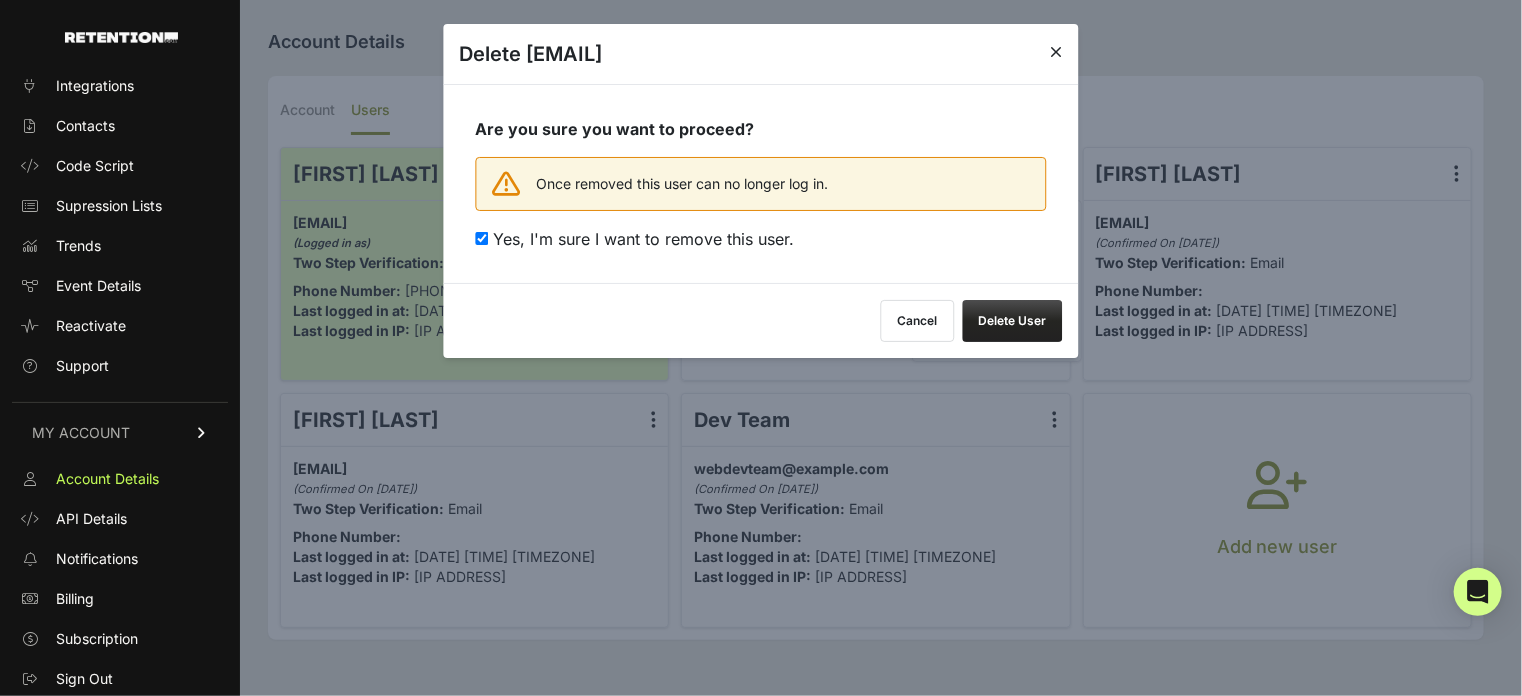 click on "Delete User" at bounding box center (1013, 321) 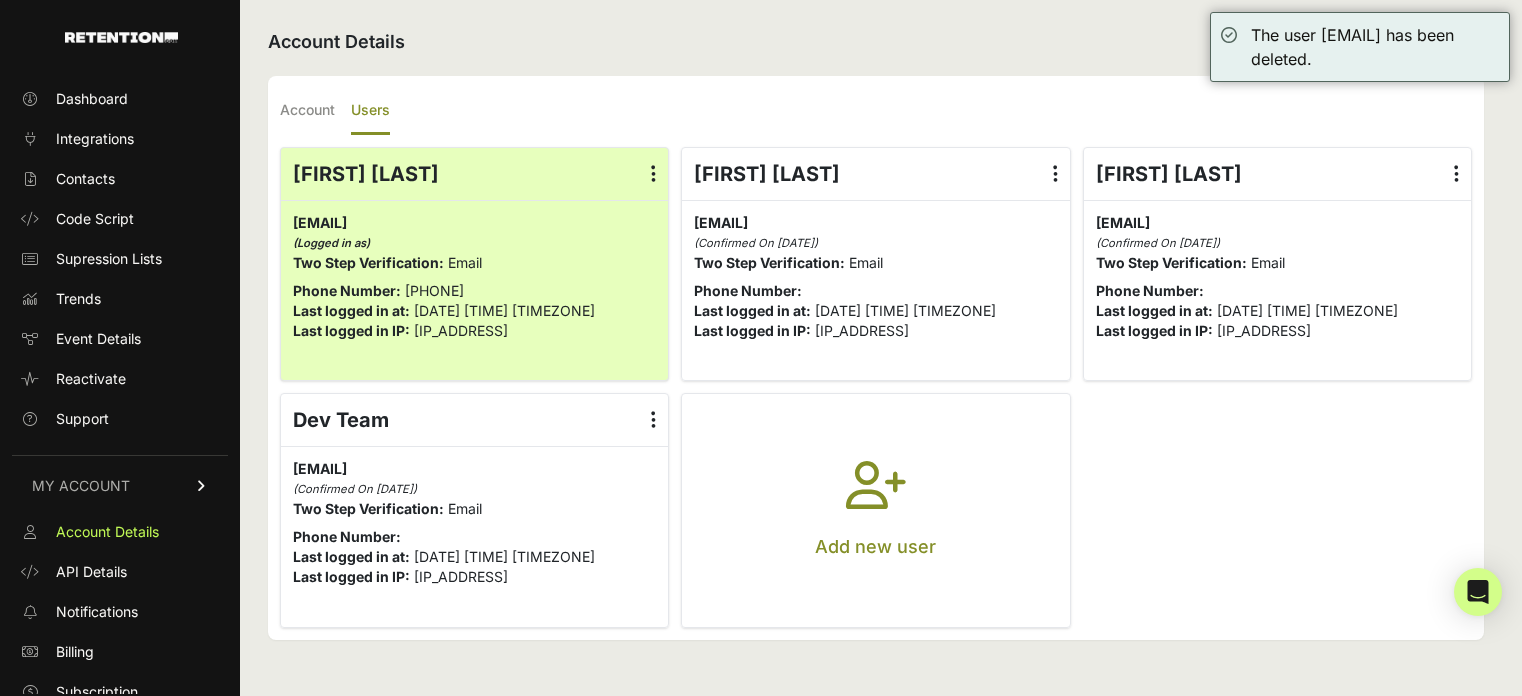 scroll, scrollTop: 0, scrollLeft: 0, axis: both 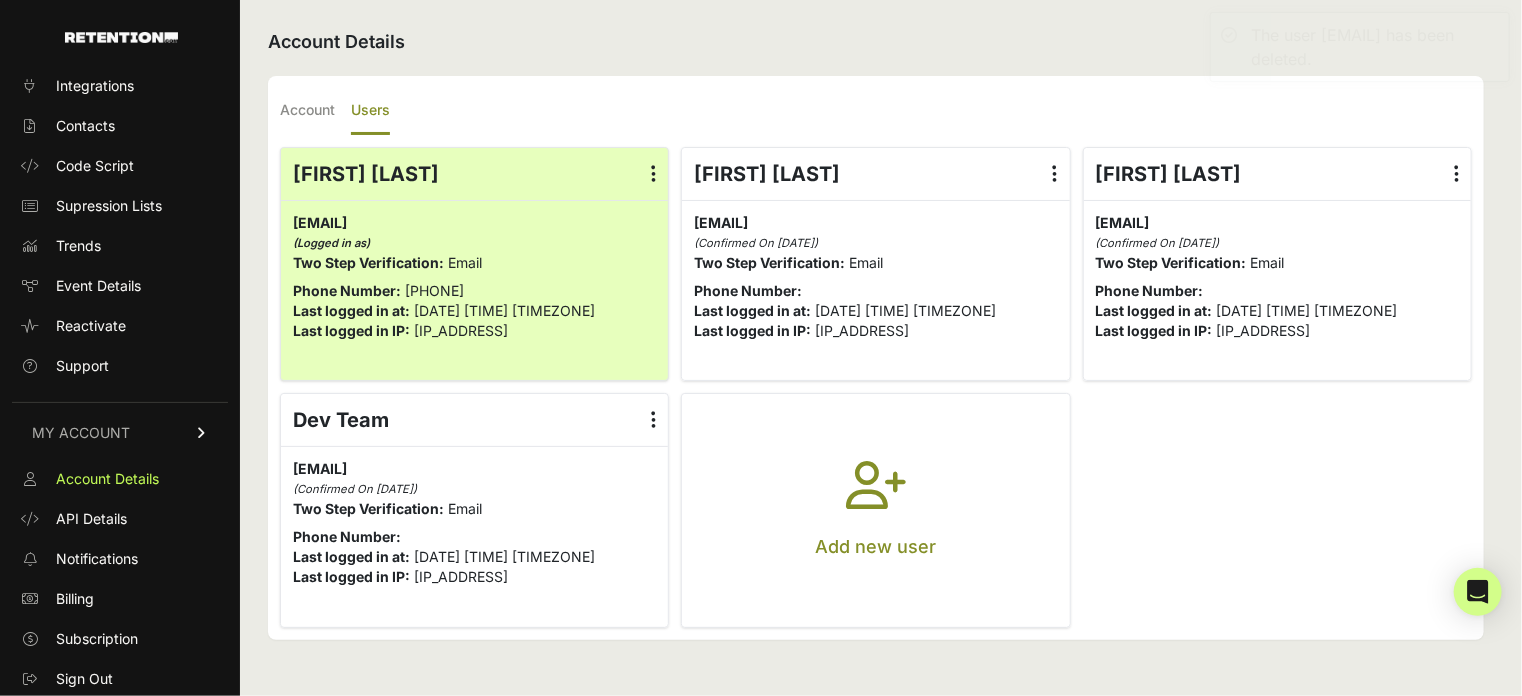 click at bounding box center [1055, 174] 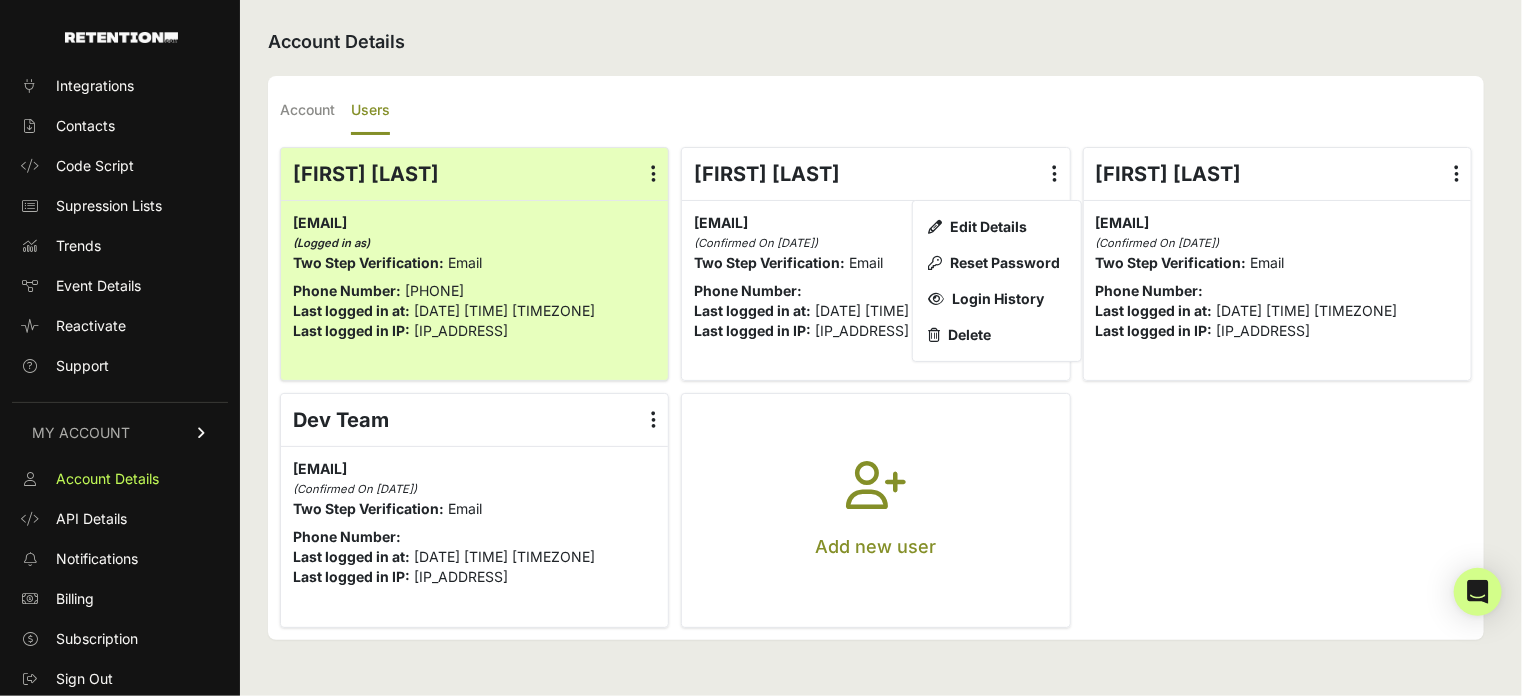 click on "Account
Users
Company Name
Thriftbooks
Time Zone
(GMT-10:00) [REGION]
(GMT-10:00) [REGION]
(GMT-09:00) [REGION]
(GMT-09:00) [REGION]
(GMT-09:00) [REGION]
(GMT-09:00) [REGION]
(GMT-09:00) [REGION]
(GMT-08:00) [REGION]
(GMT-07:00) [REGION]
(GMT-07:00) [REGION]
(GMT-07:00) [REGION]
(GMT-06:00) [REGION]
(GMT-06:00) [REGION]
(GMT-06:00) [REGION]
(GMT-06:00) [REGION]
(GMT-06:00) [REGION]
(GMT-06:00) [REGION]
(GMT-06:00) [REGION]
(GMT-05:00) [REGION]
(GMT-05:00) [REGION]
(GMT-05:00) [REGION]
-------------" at bounding box center (876, 358) 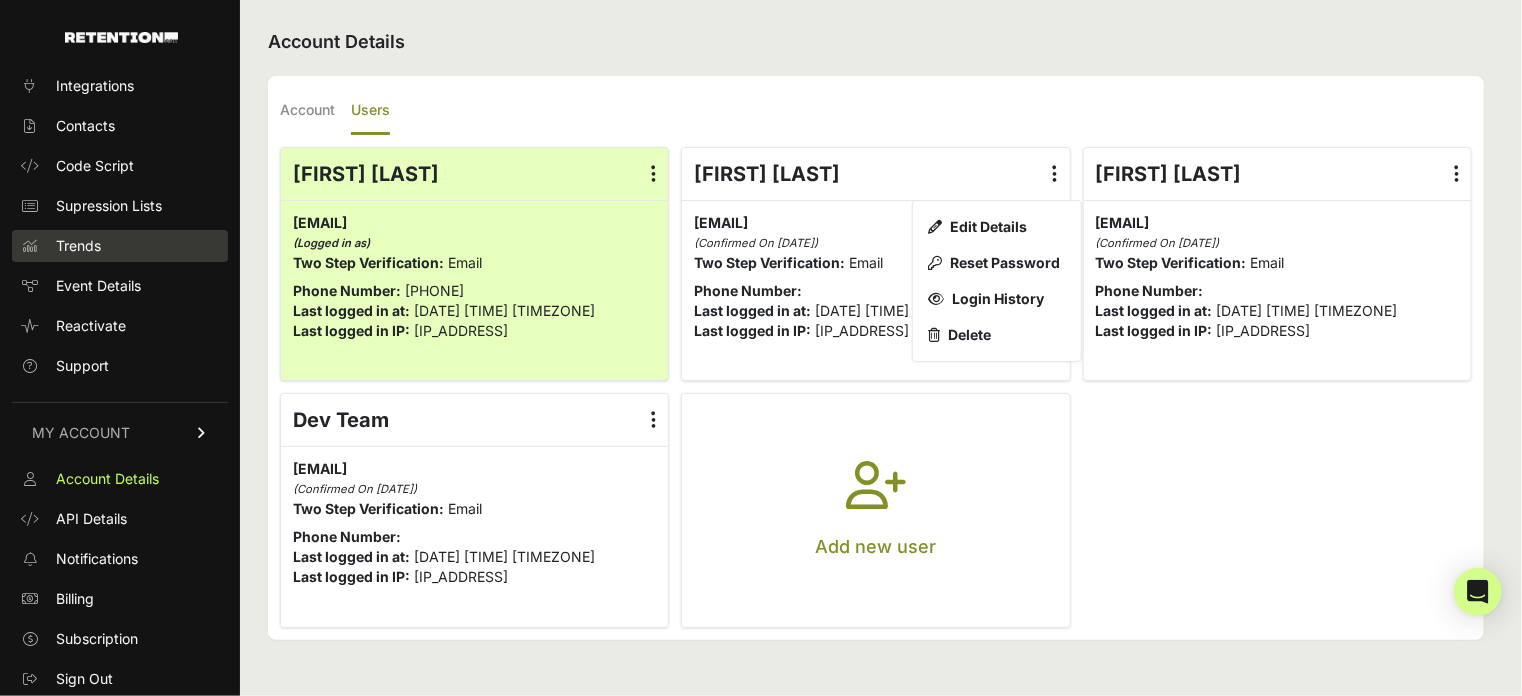 scroll, scrollTop: 0, scrollLeft: 0, axis: both 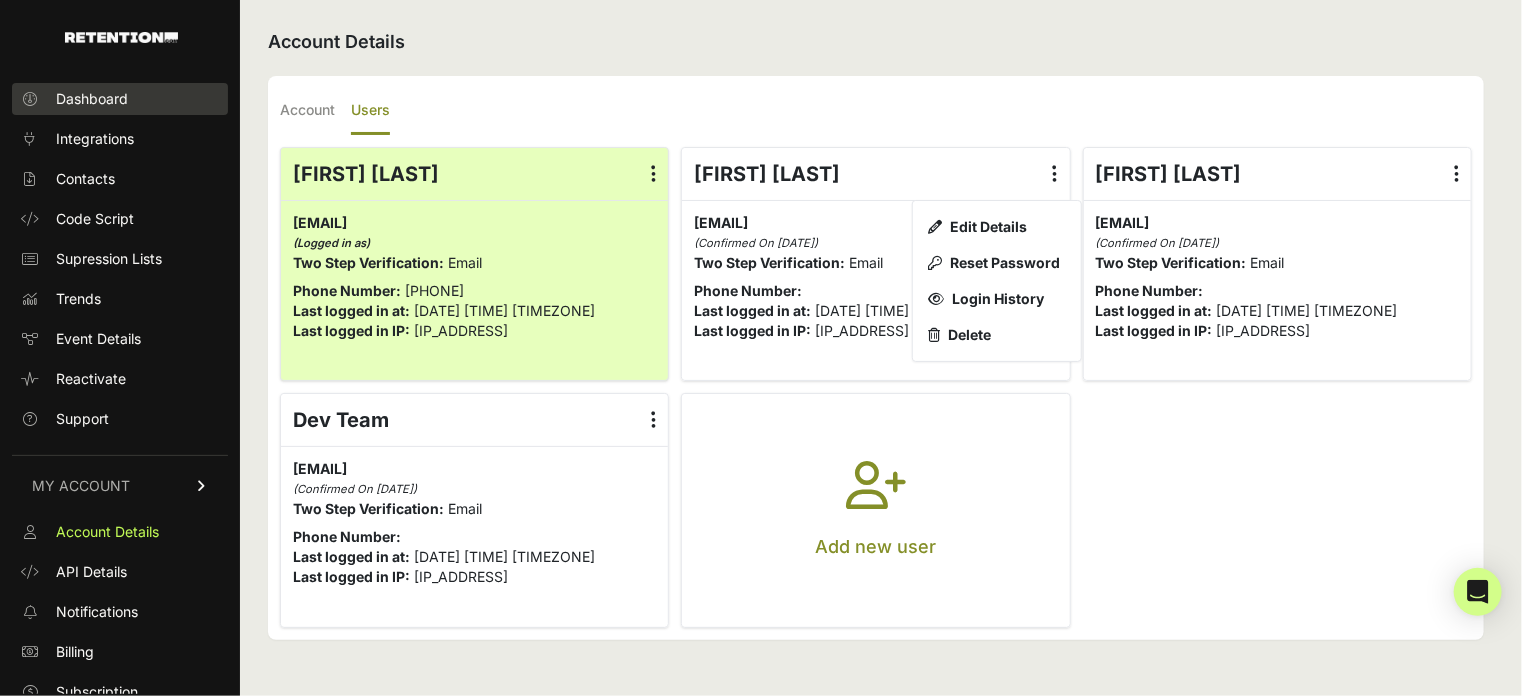 click on "Dashboard" at bounding box center [92, 99] 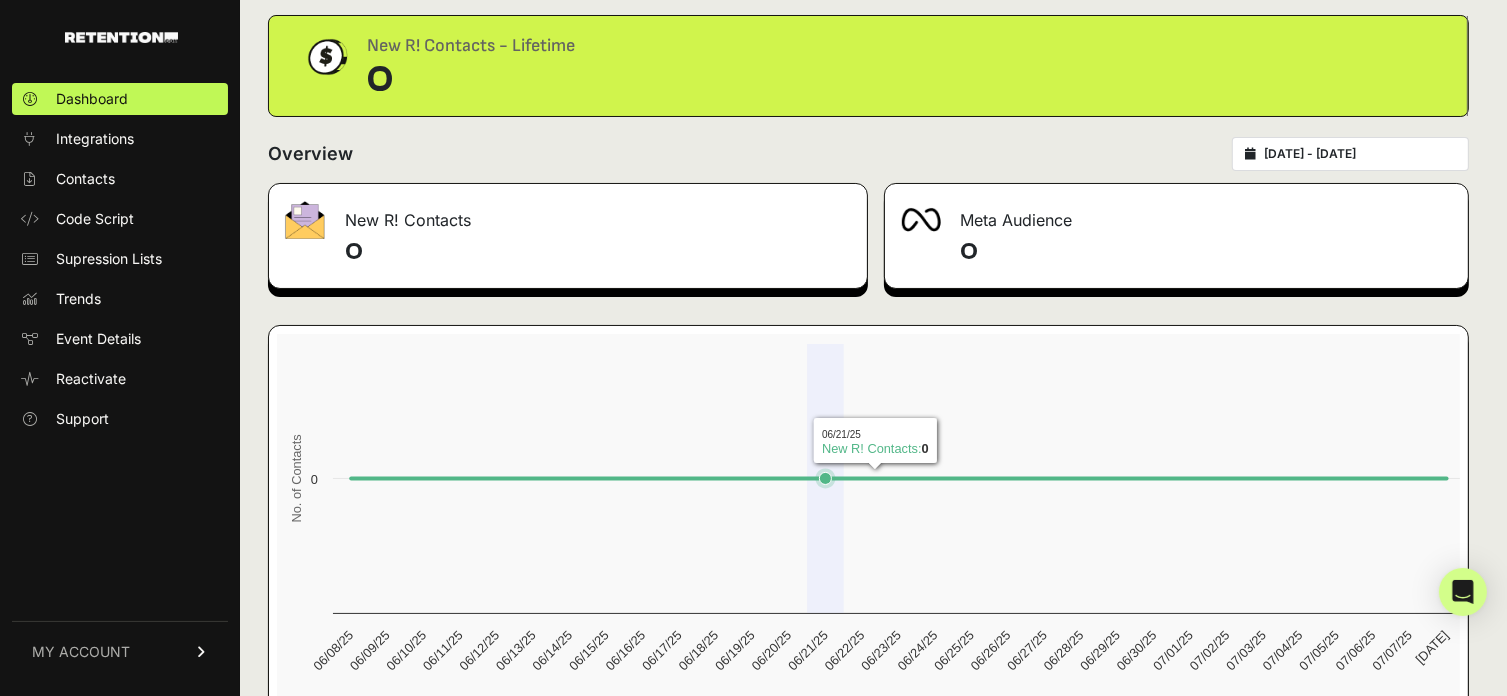 scroll, scrollTop: 0, scrollLeft: 0, axis: both 